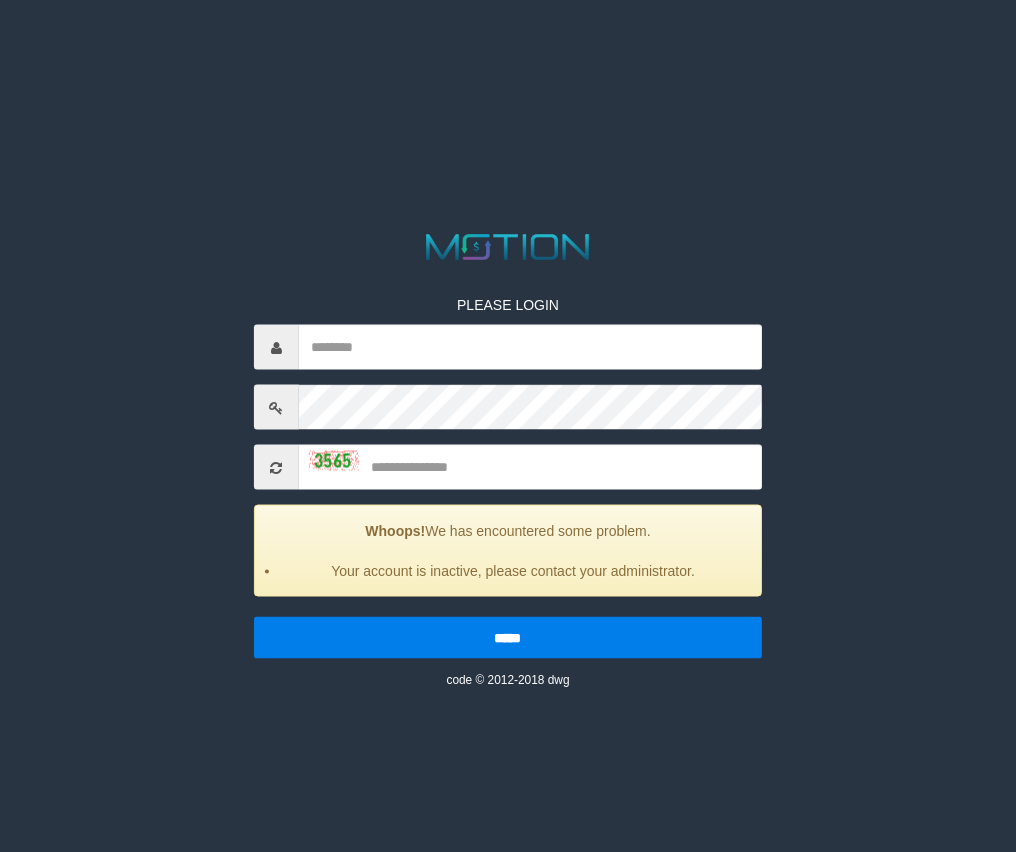 scroll, scrollTop: 0, scrollLeft: 0, axis: both 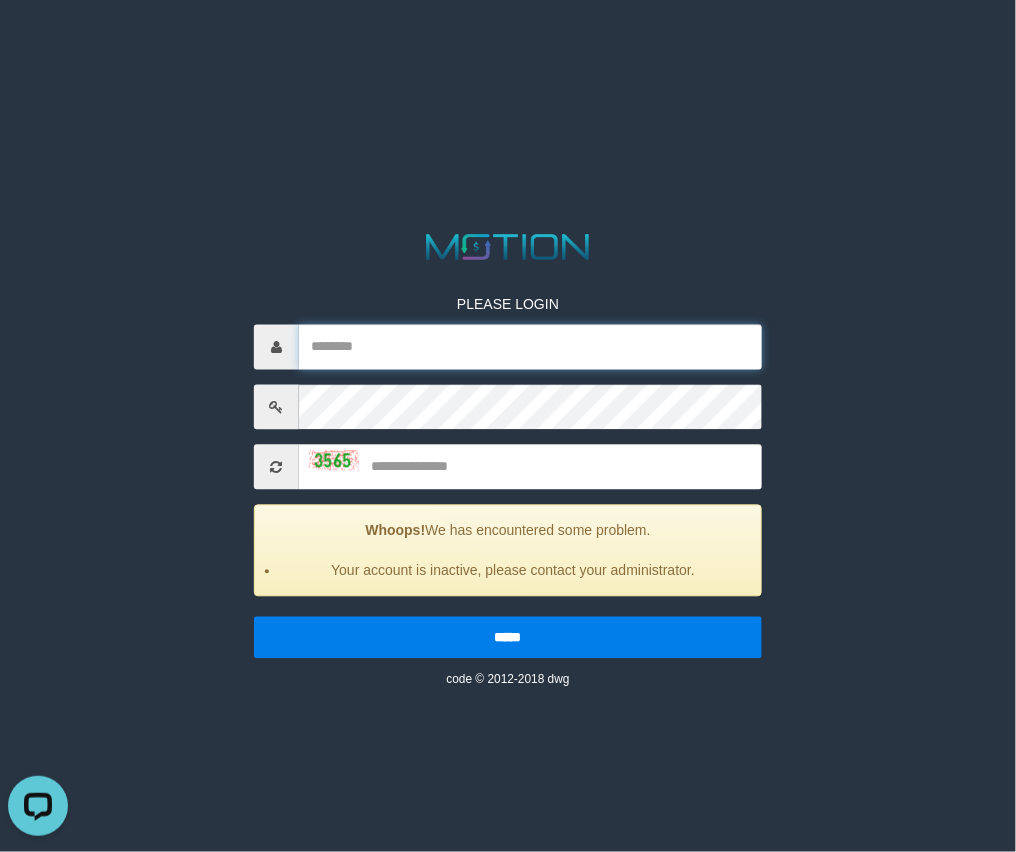 click at bounding box center (530, 347) 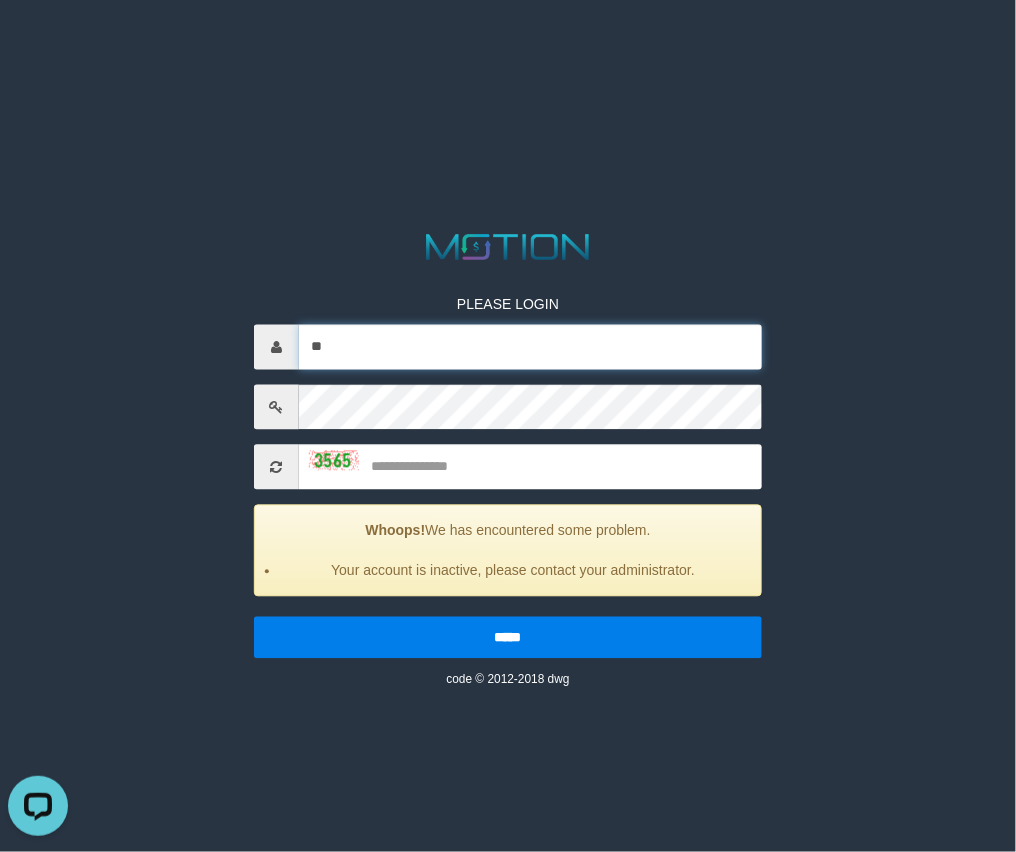type on "*" 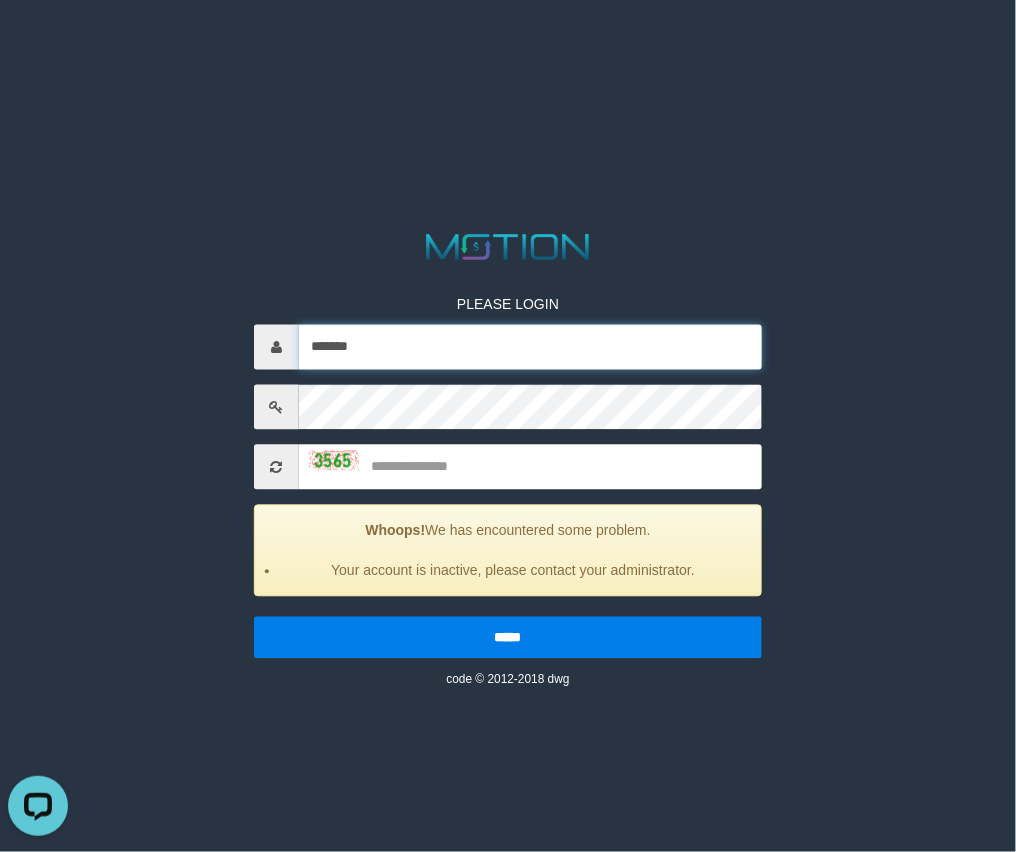 type on "*******" 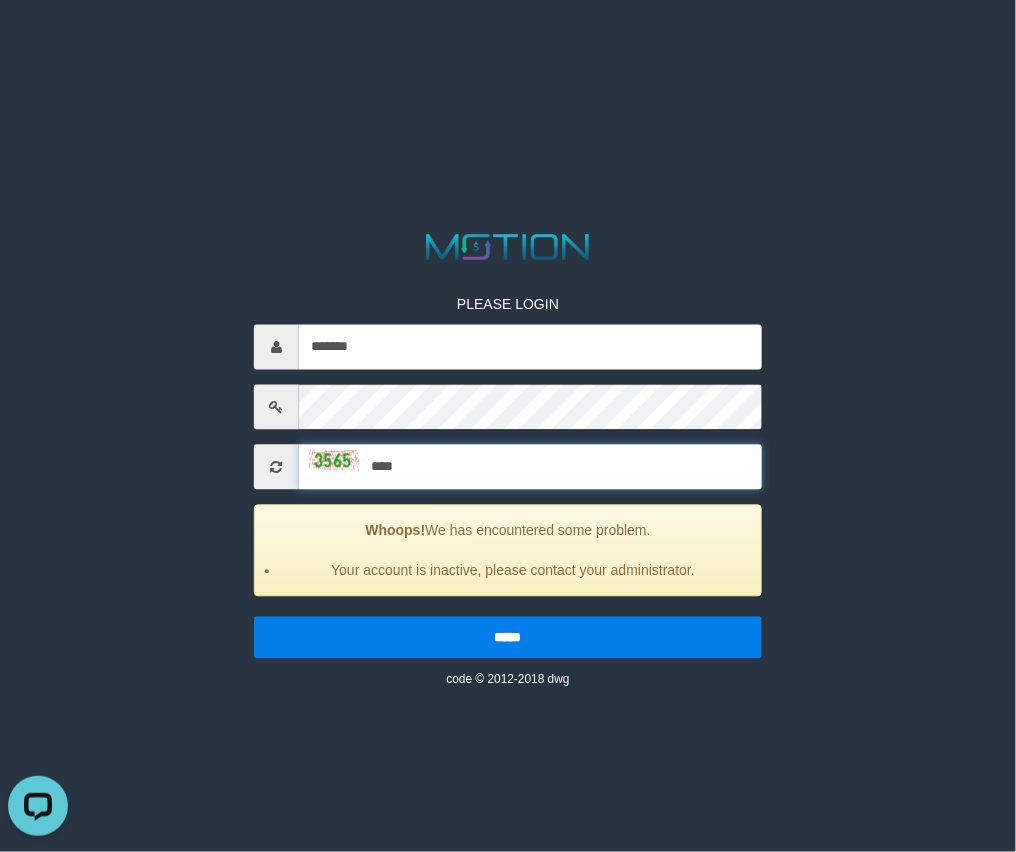 type on "****" 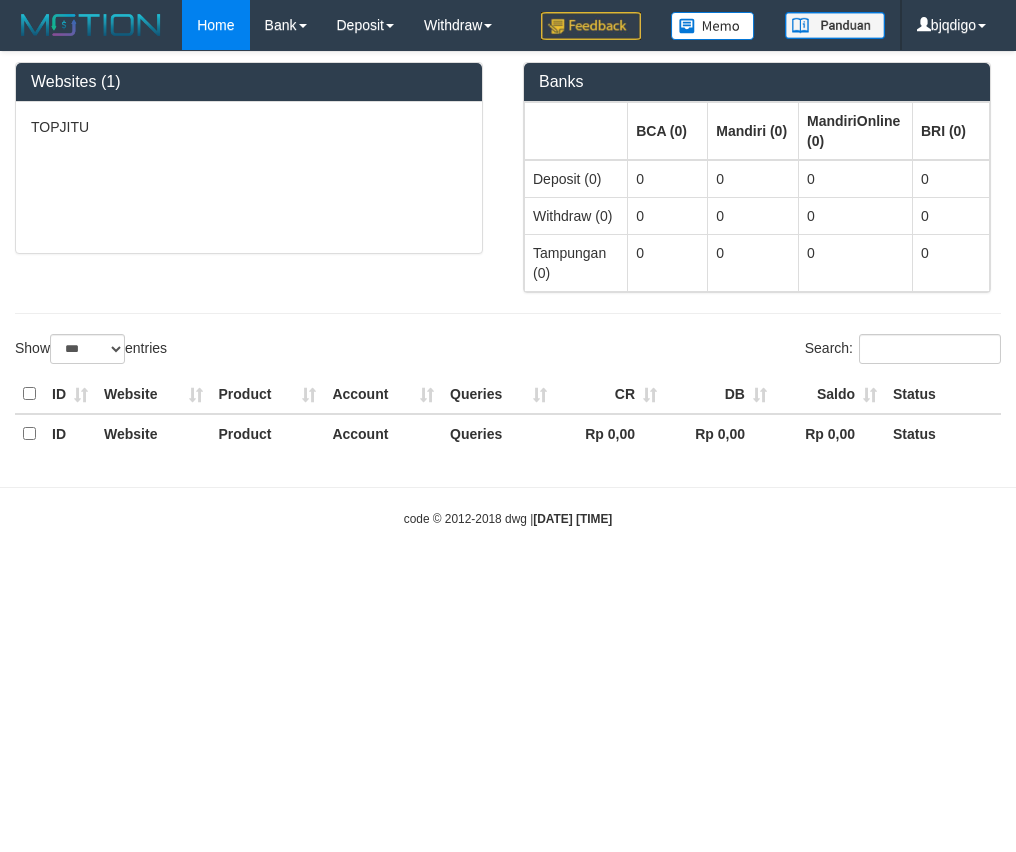select on "***" 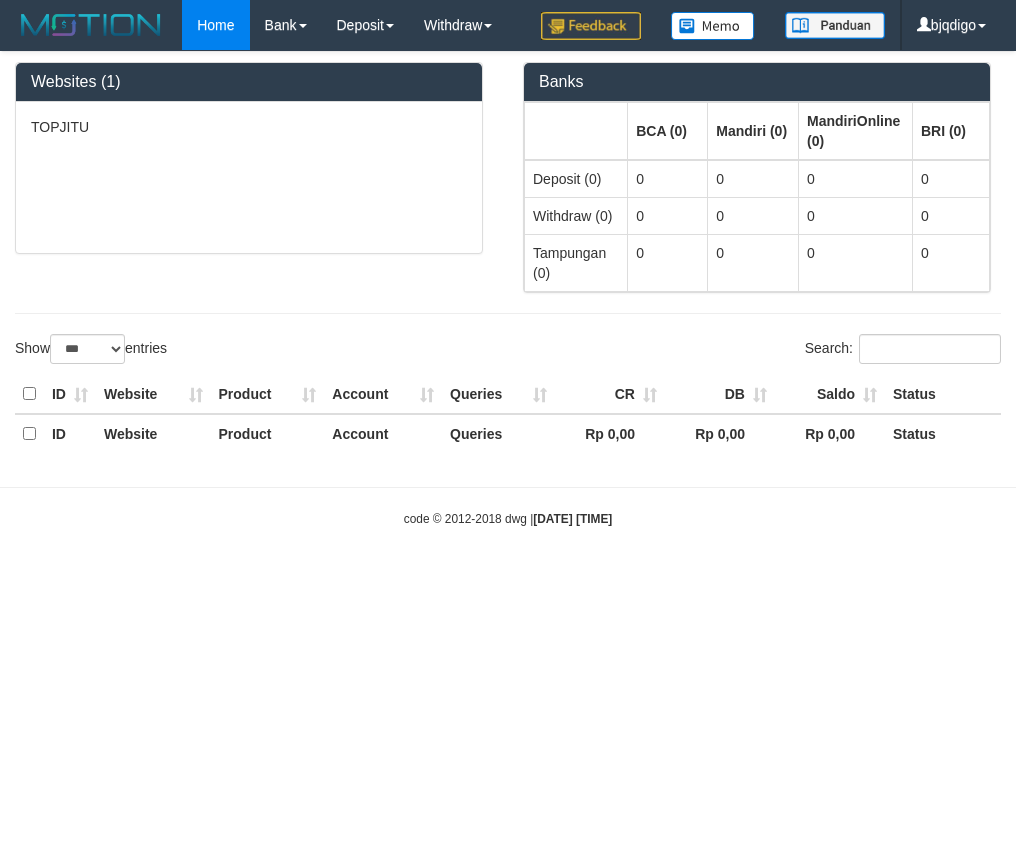 scroll, scrollTop: 0, scrollLeft: 0, axis: both 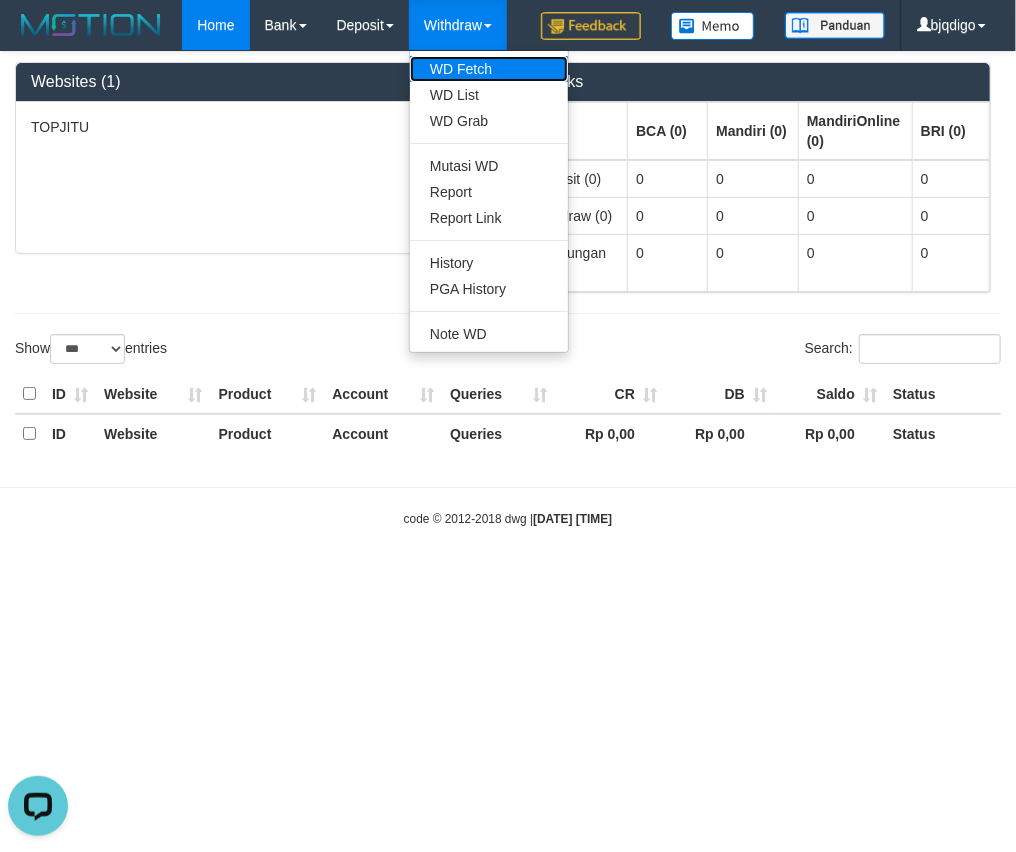 click on "WD Fetch" at bounding box center [489, 69] 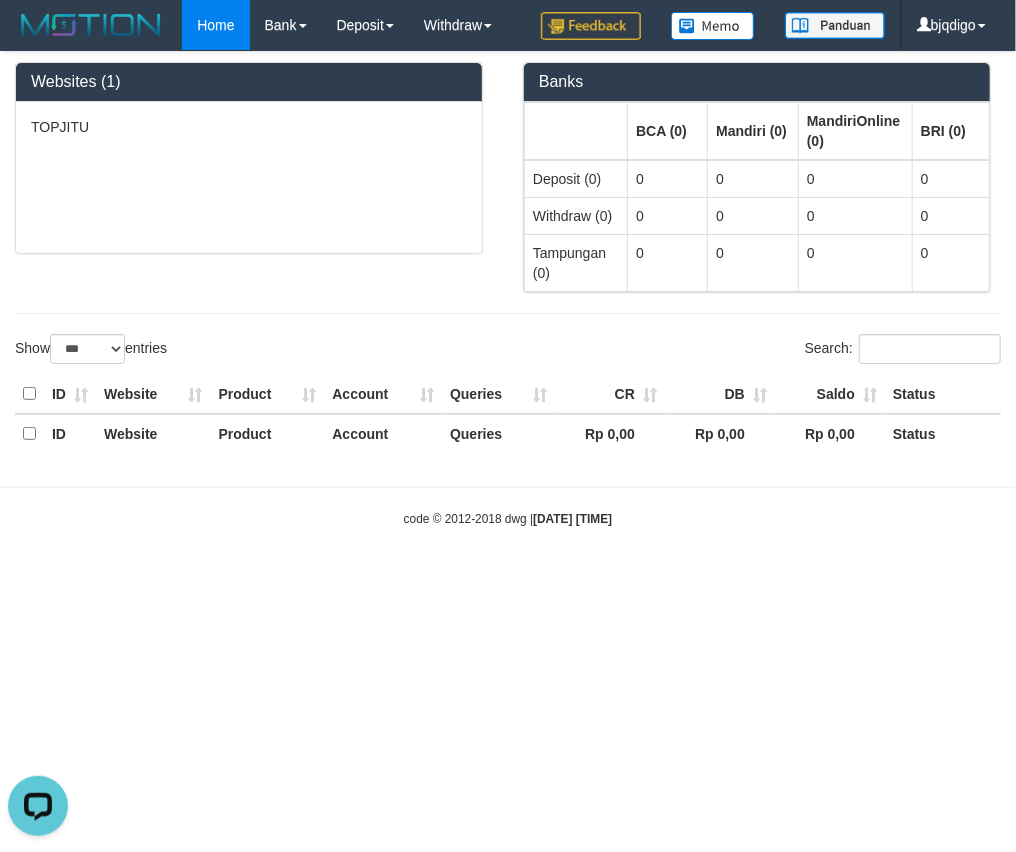 drag, startPoint x: 351, startPoint y: 314, endPoint x: 356, endPoint y: 297, distance: 17.720045 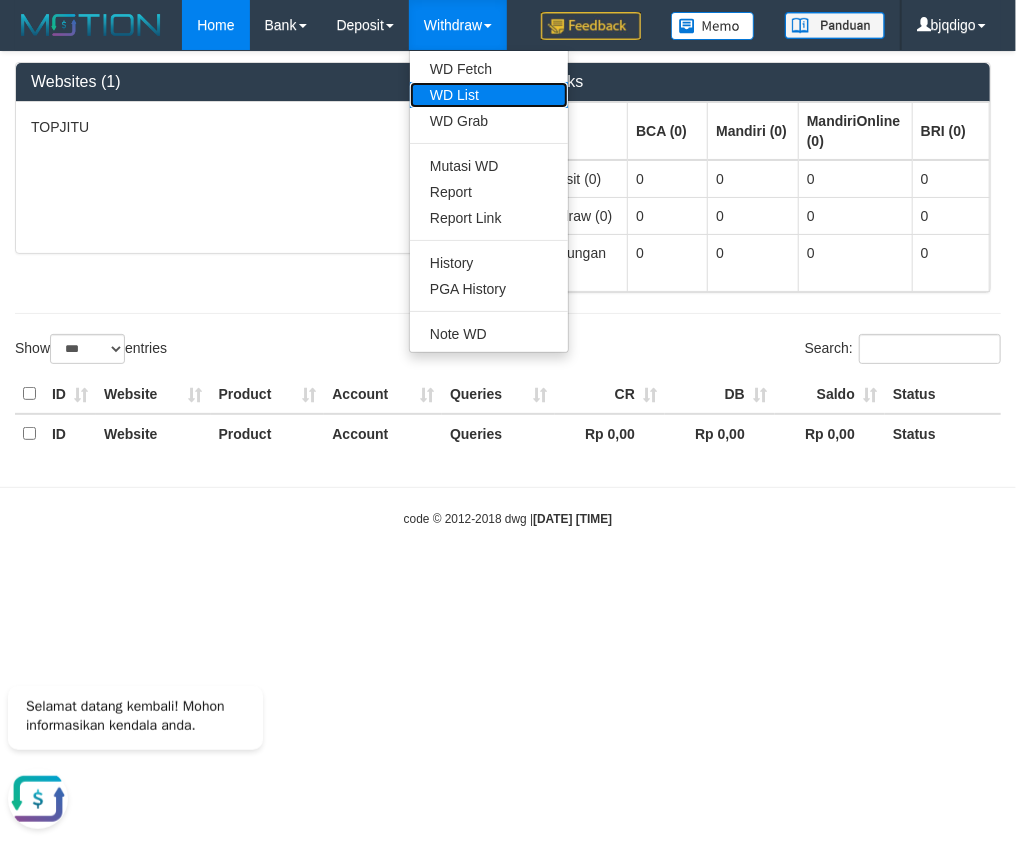click on "WD List" at bounding box center [489, 95] 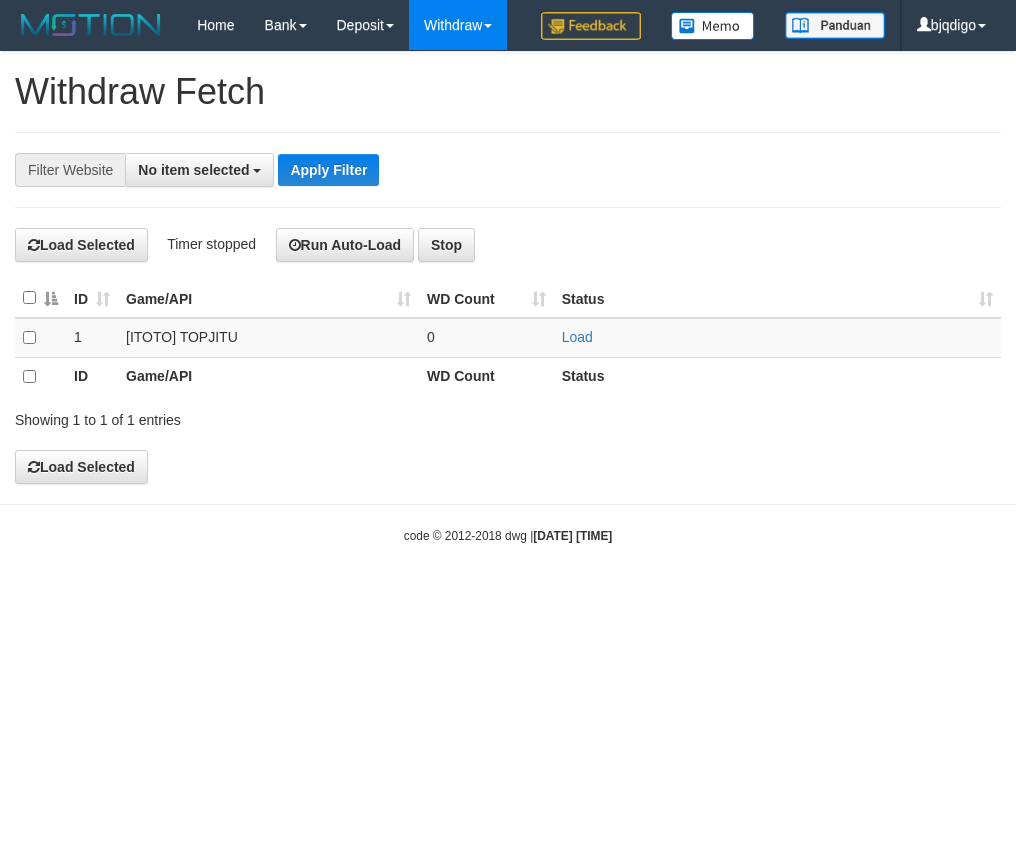 select 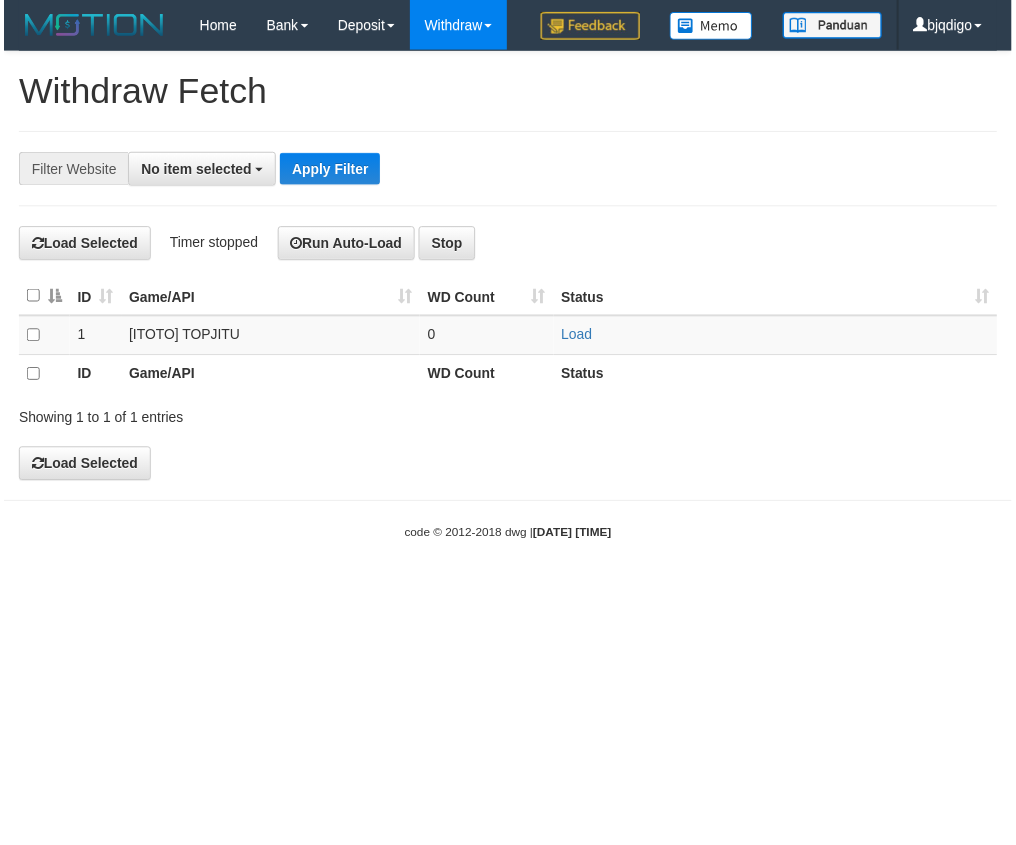 scroll, scrollTop: 0, scrollLeft: 0, axis: both 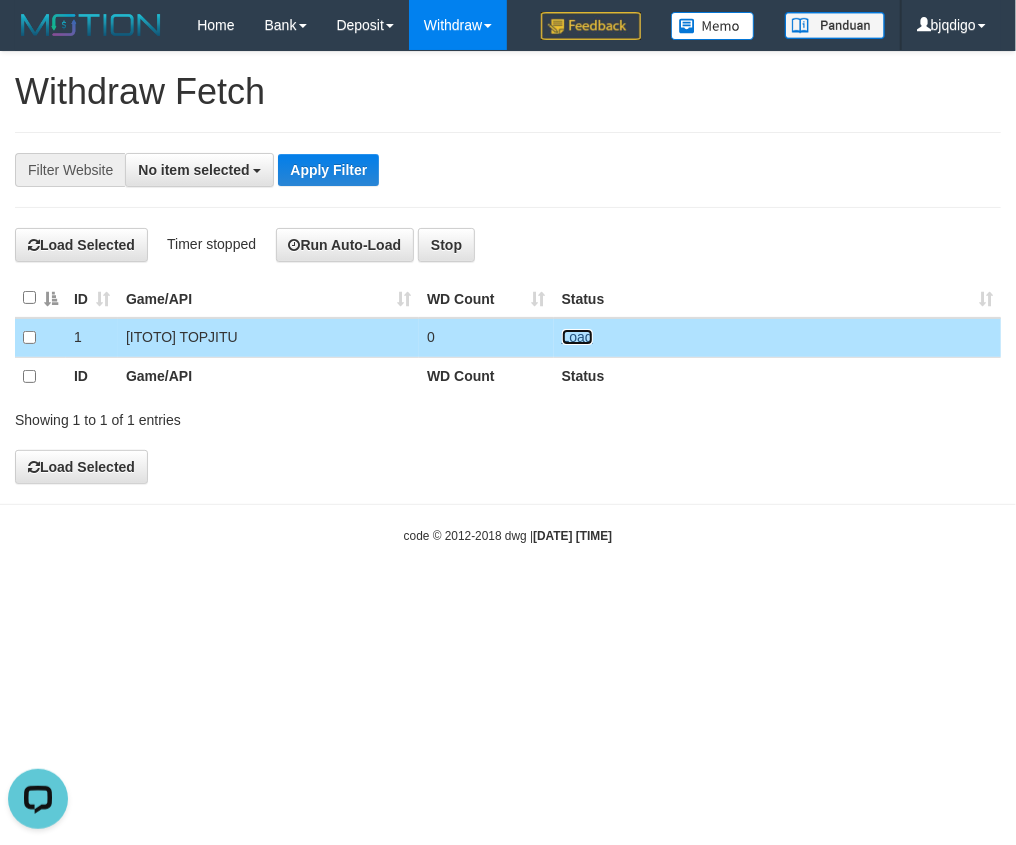 click on "Load" at bounding box center (577, 337) 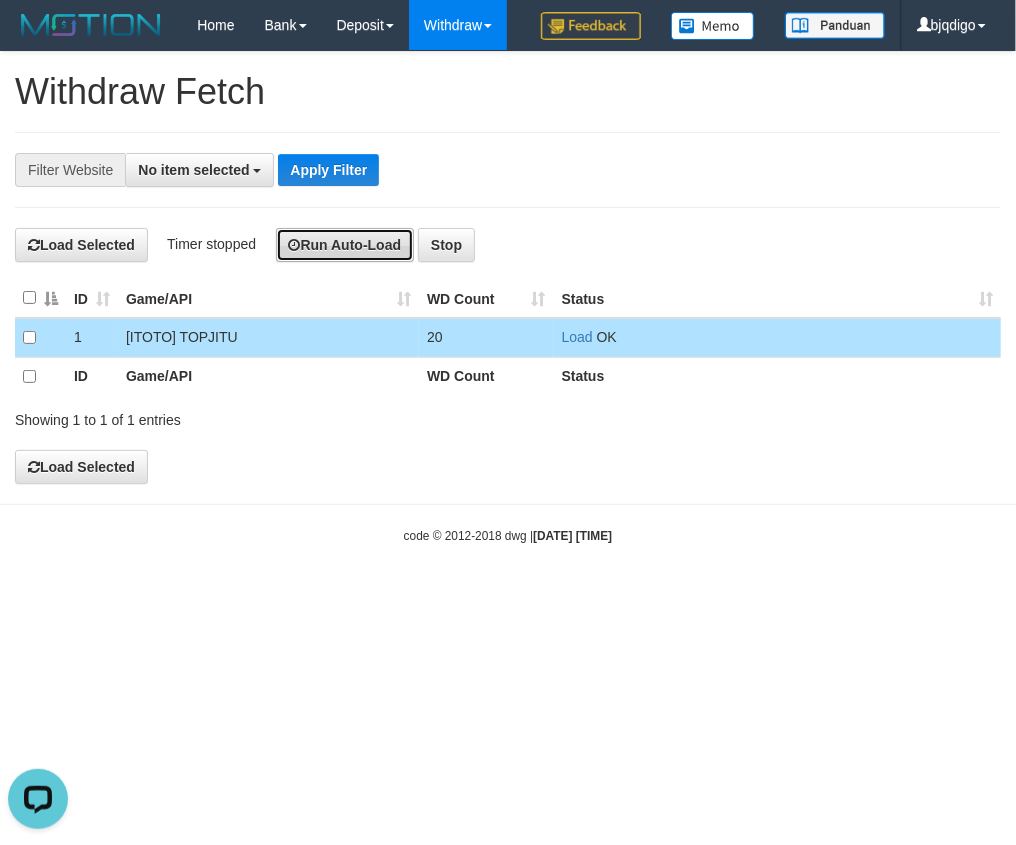 click on "Run Auto-Load" at bounding box center [345, 245] 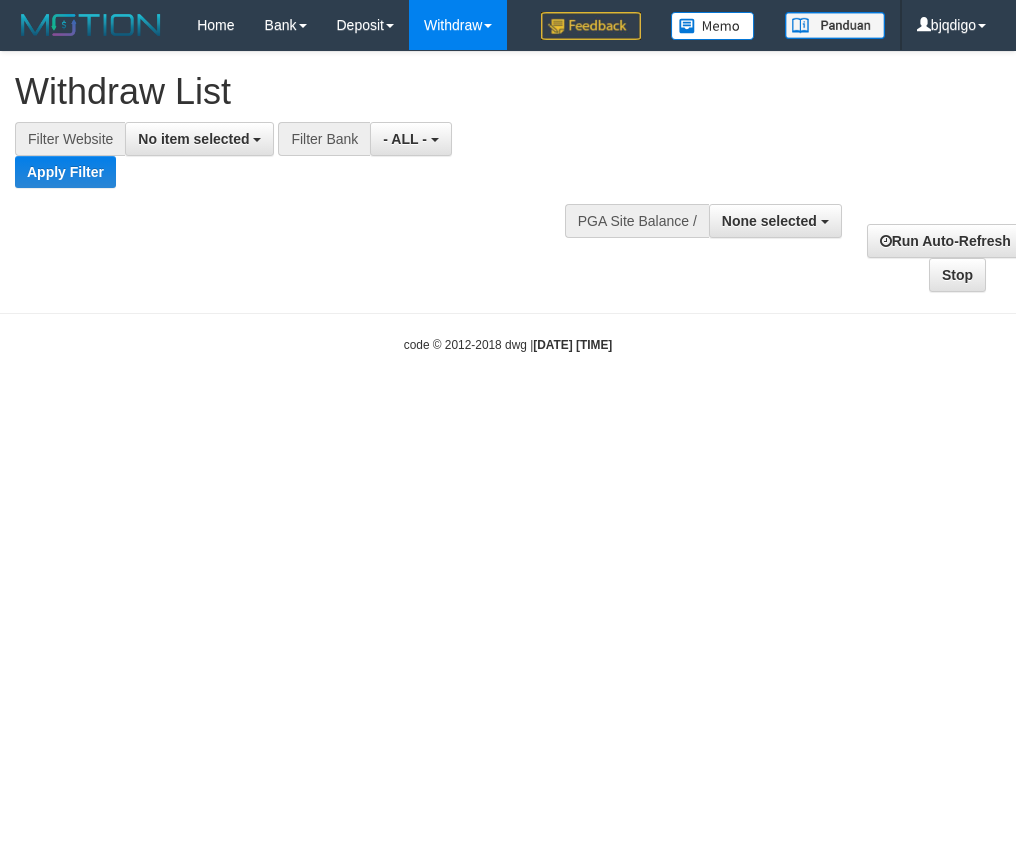 select 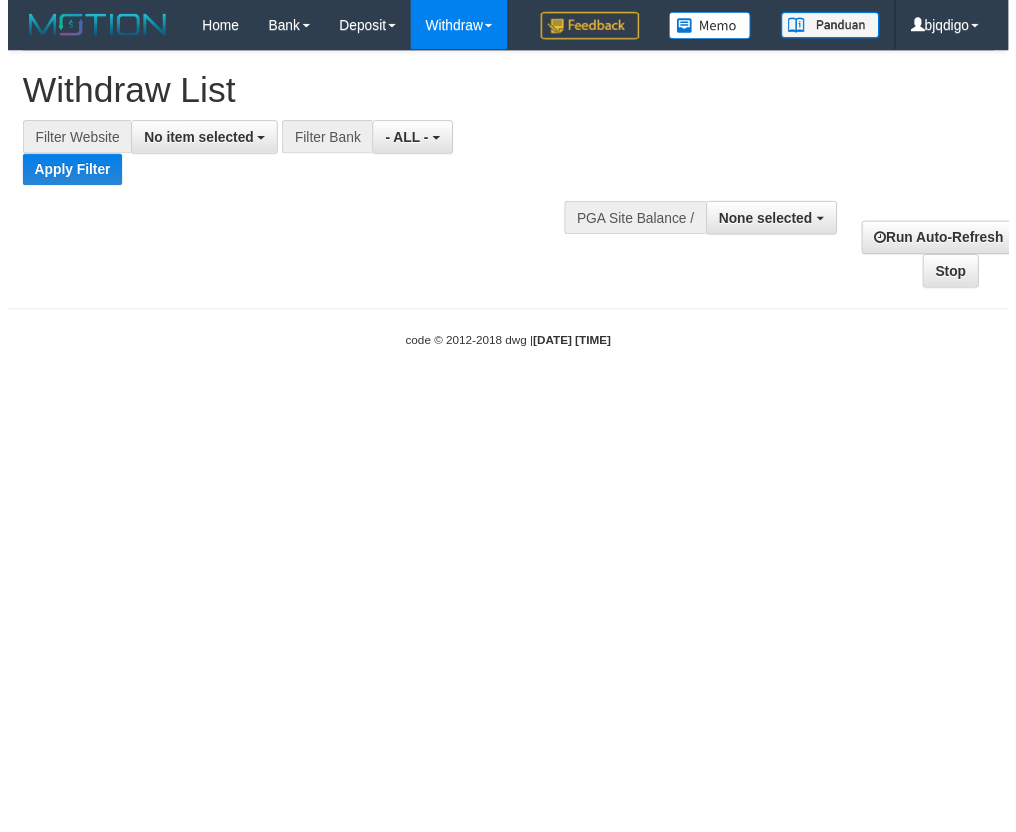 scroll, scrollTop: 0, scrollLeft: 0, axis: both 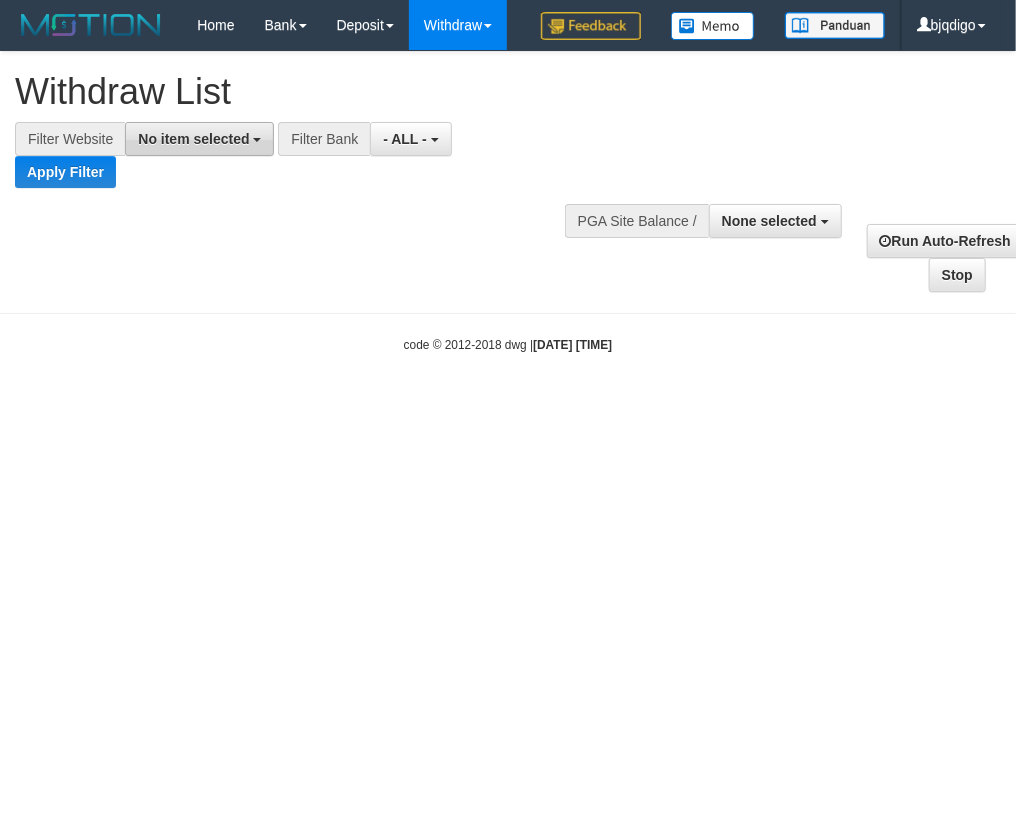 click on "No item selected" at bounding box center (193, 139) 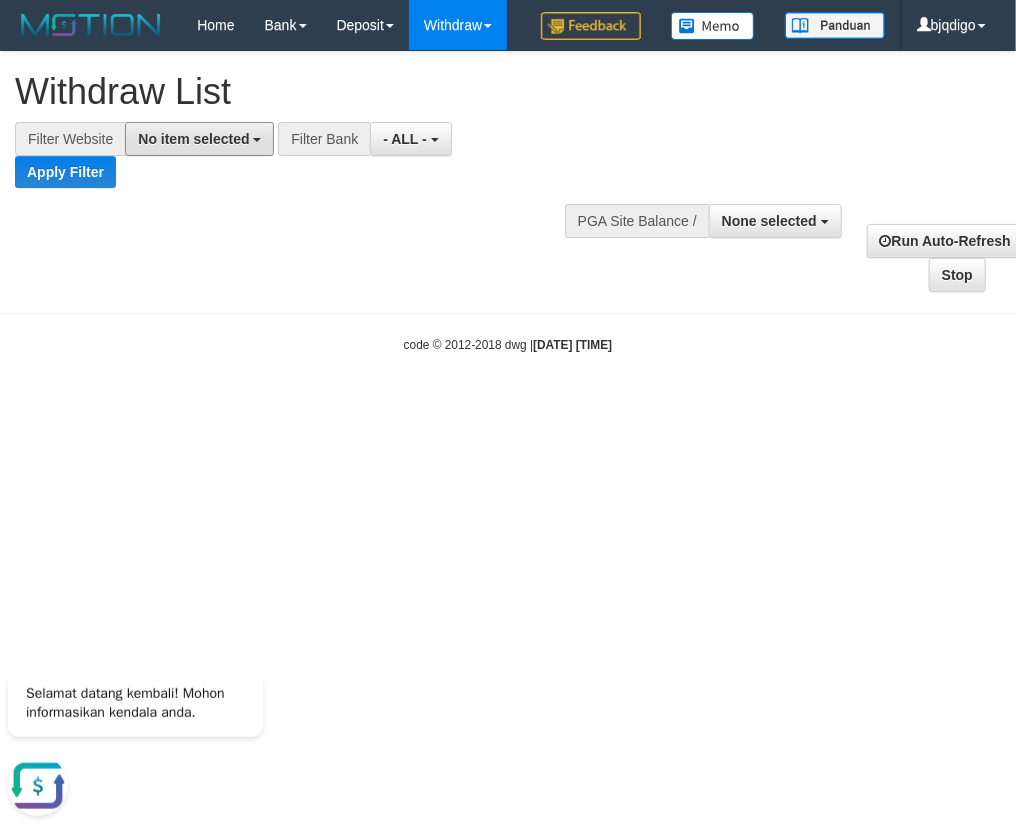 scroll, scrollTop: 0, scrollLeft: 0, axis: both 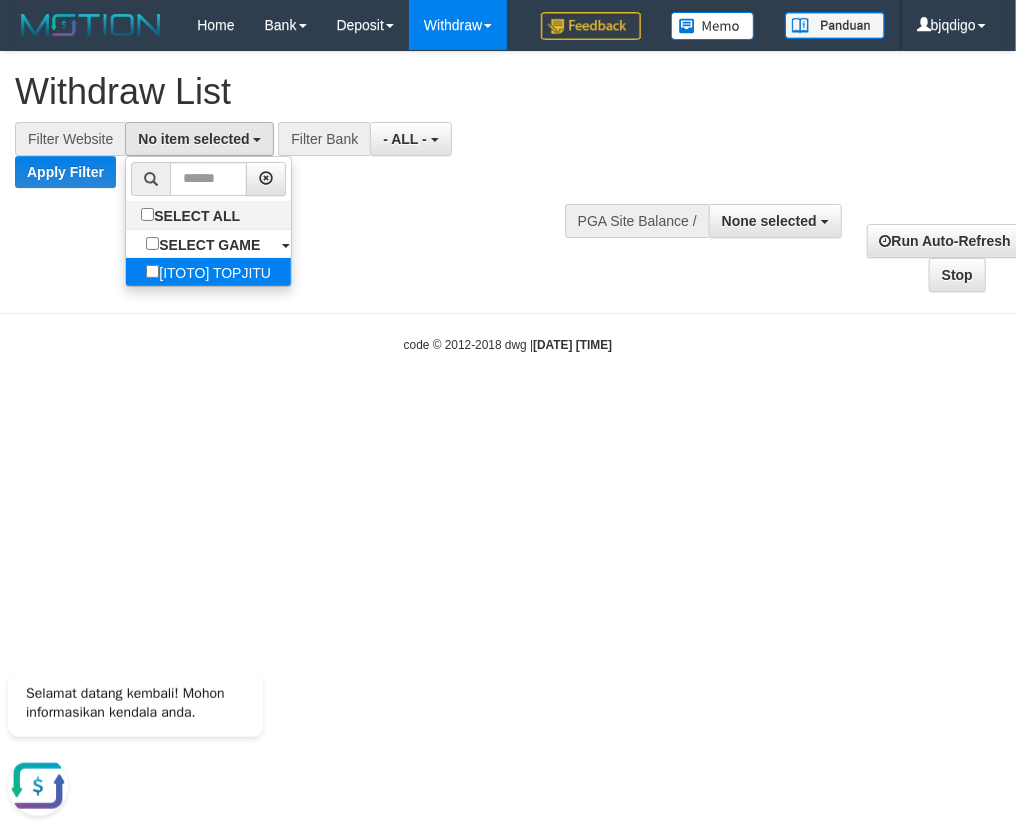 select on "****" 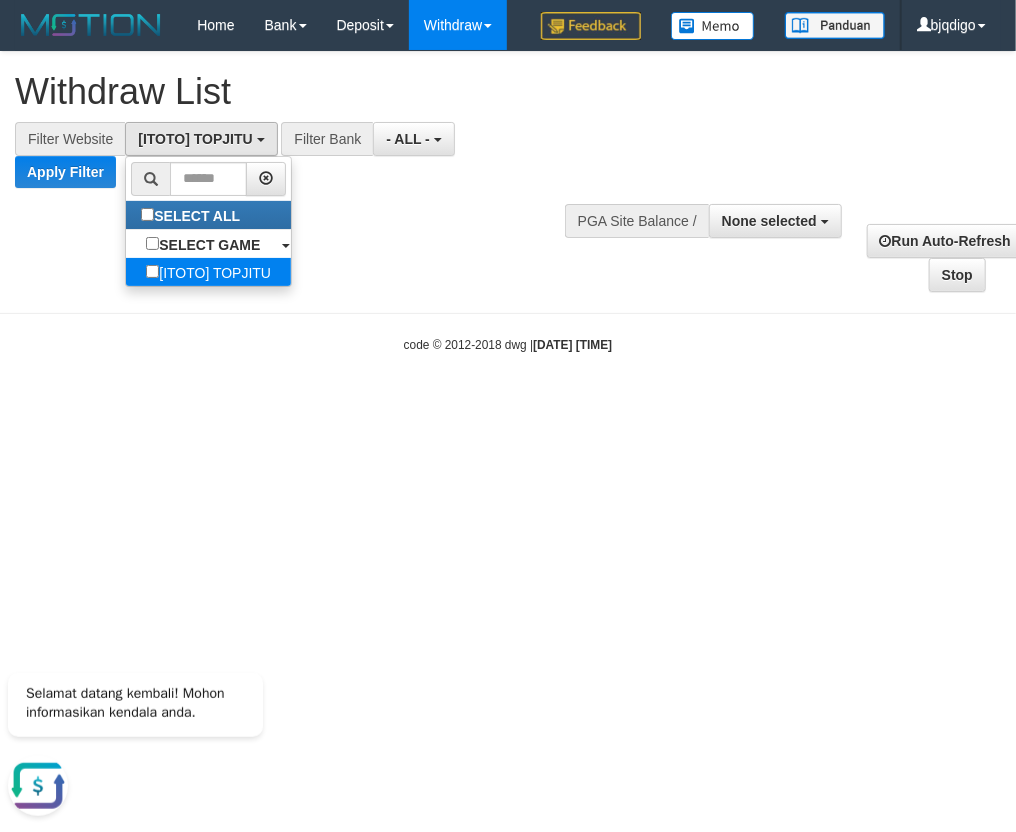scroll, scrollTop: 18, scrollLeft: 0, axis: vertical 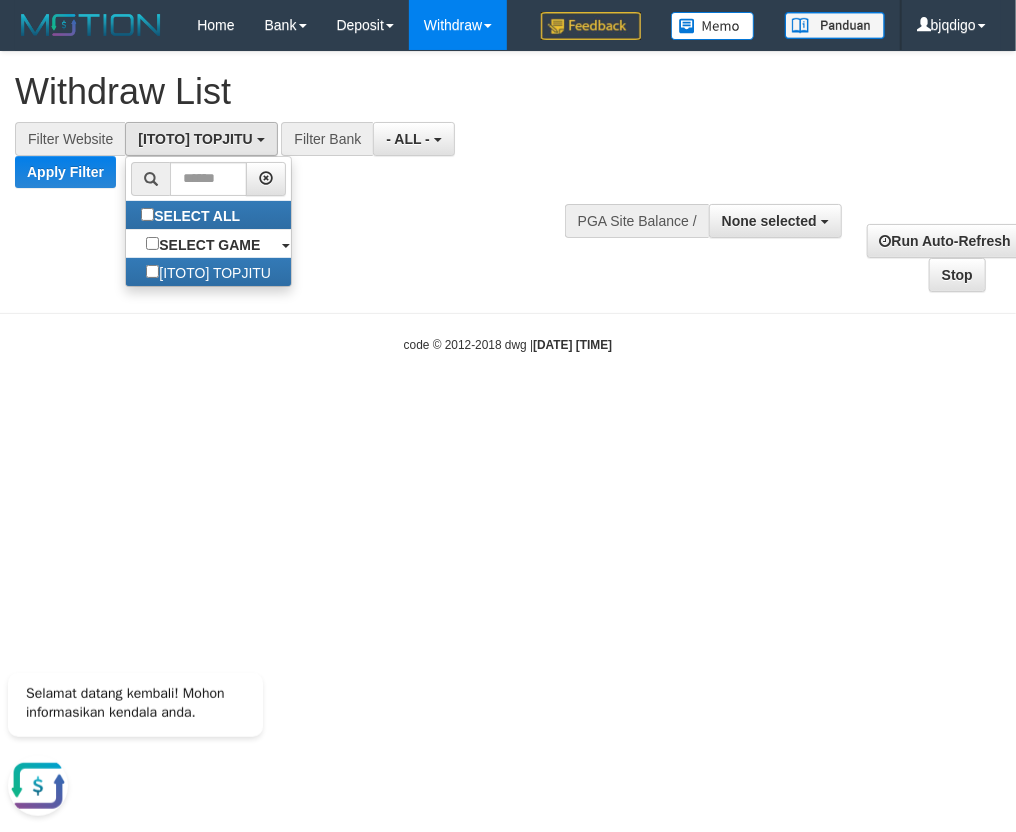 click on "**********" at bounding box center (508, 172) 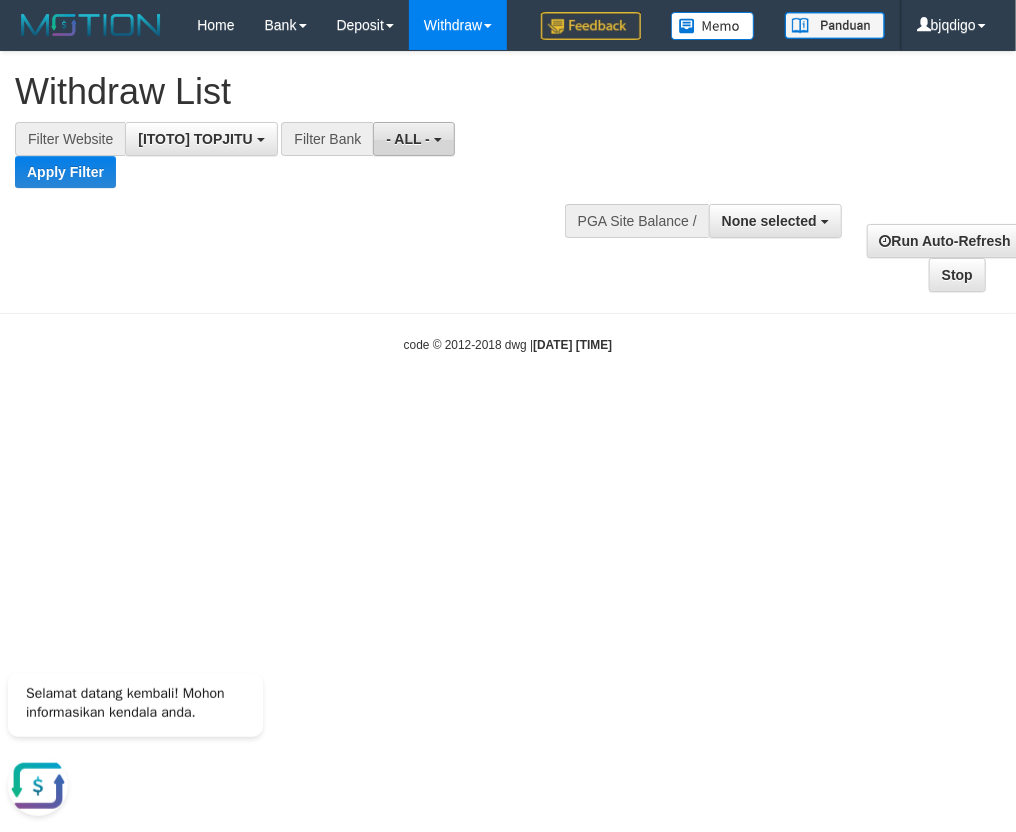 click on "- ALL -" at bounding box center [413, 139] 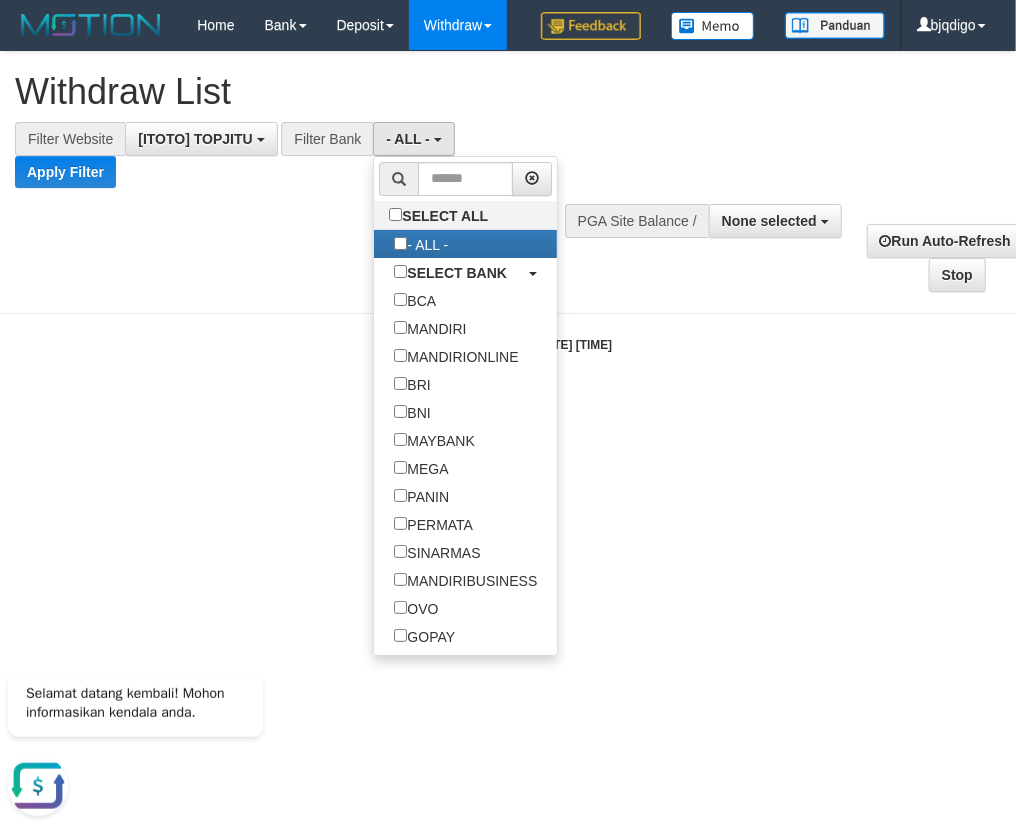 click on "**********" at bounding box center [508, 172] 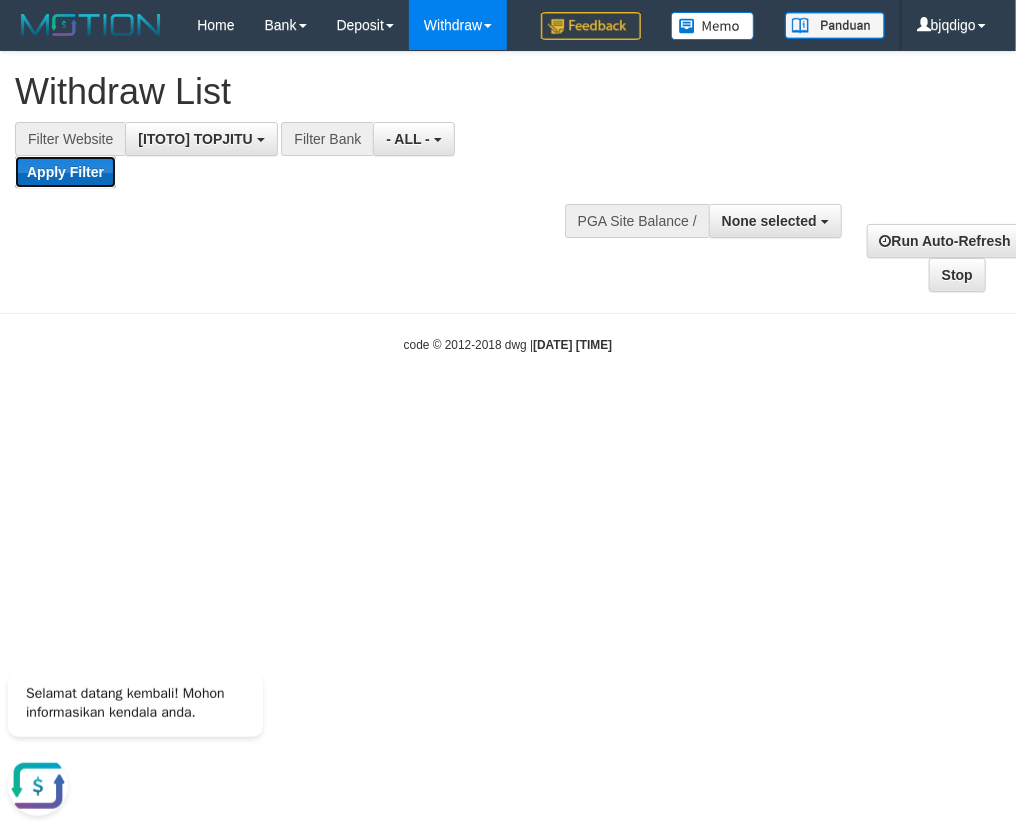 click on "Apply Filter" at bounding box center [65, 172] 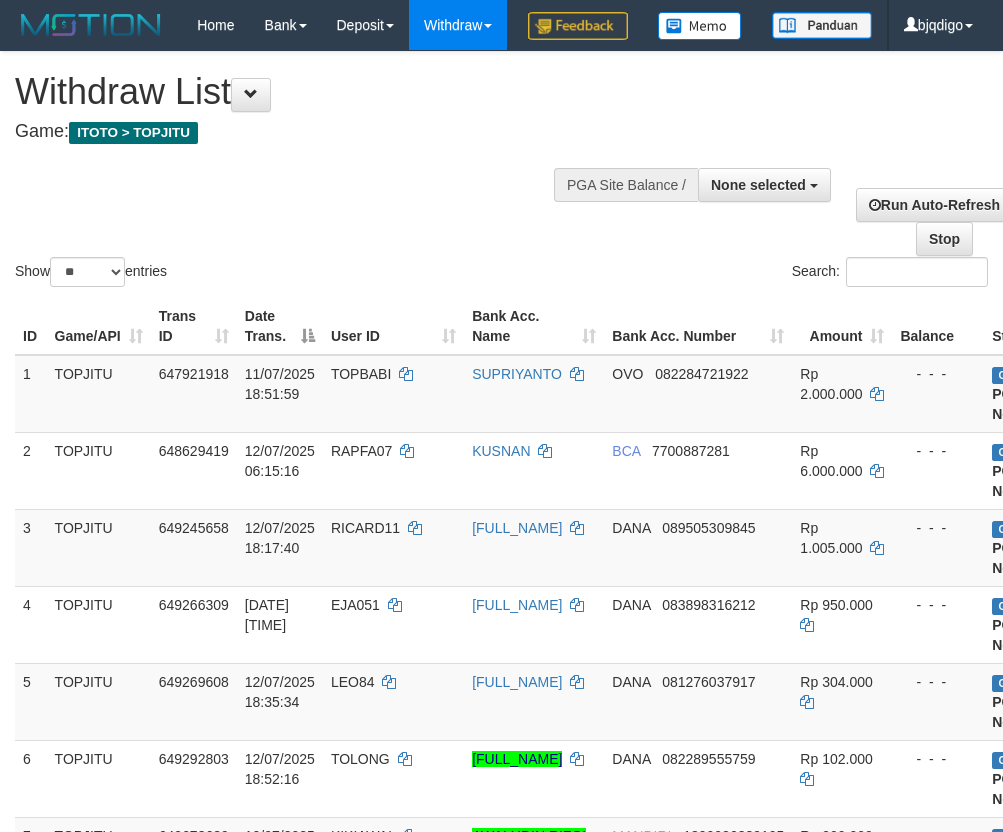 select 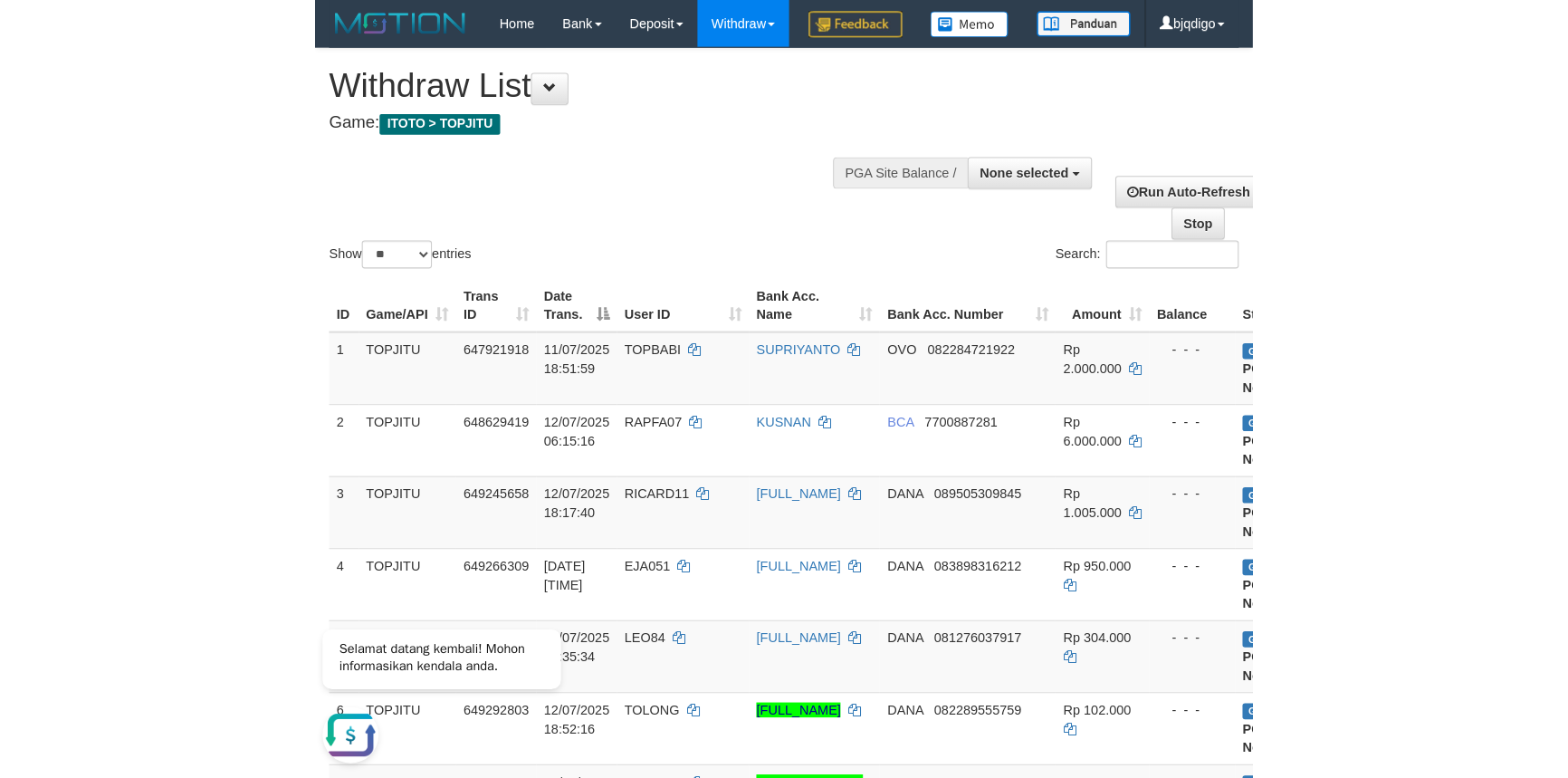 scroll, scrollTop: 0, scrollLeft: 0, axis: both 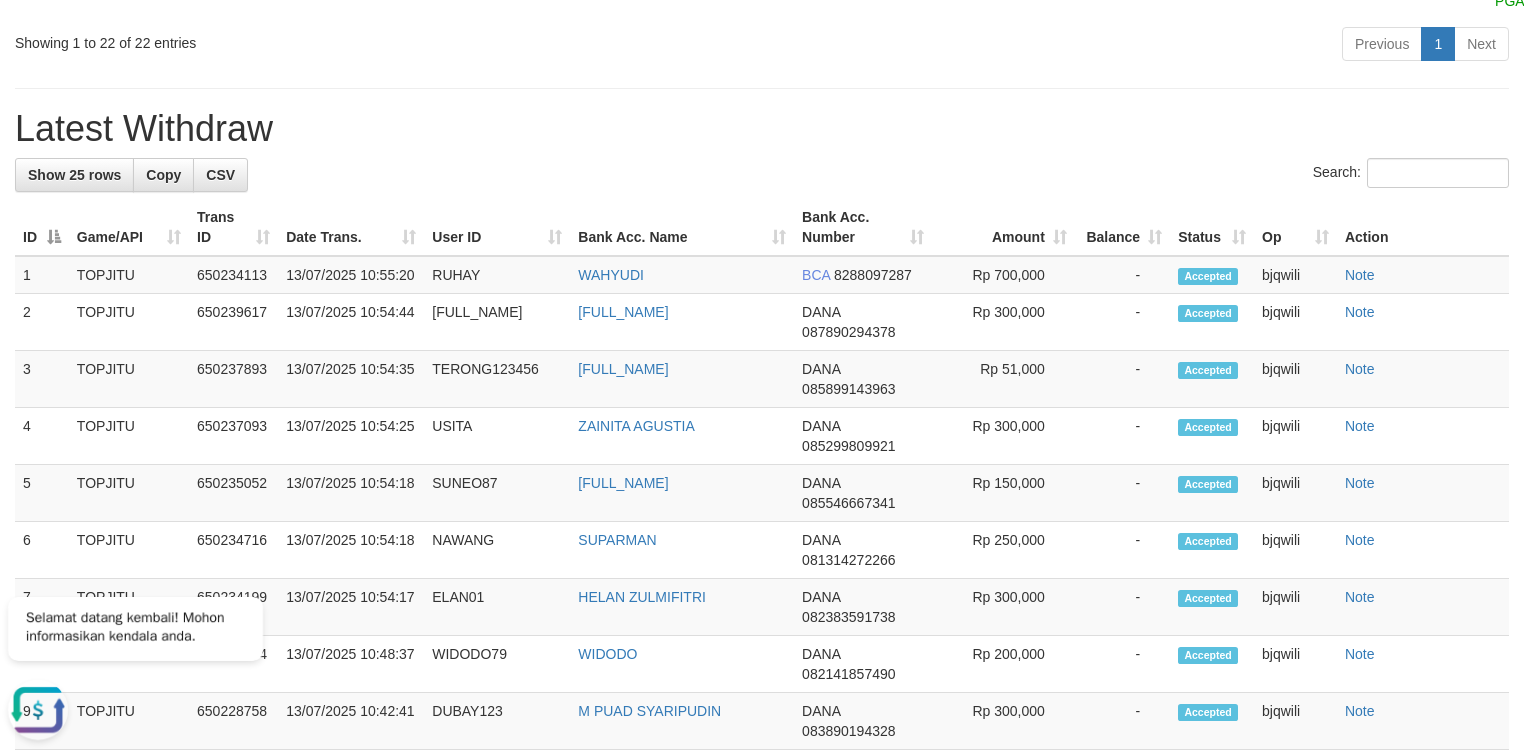 drag, startPoint x: 619, startPoint y: 449, endPoint x: 622, endPoint y: 436, distance: 13.341664 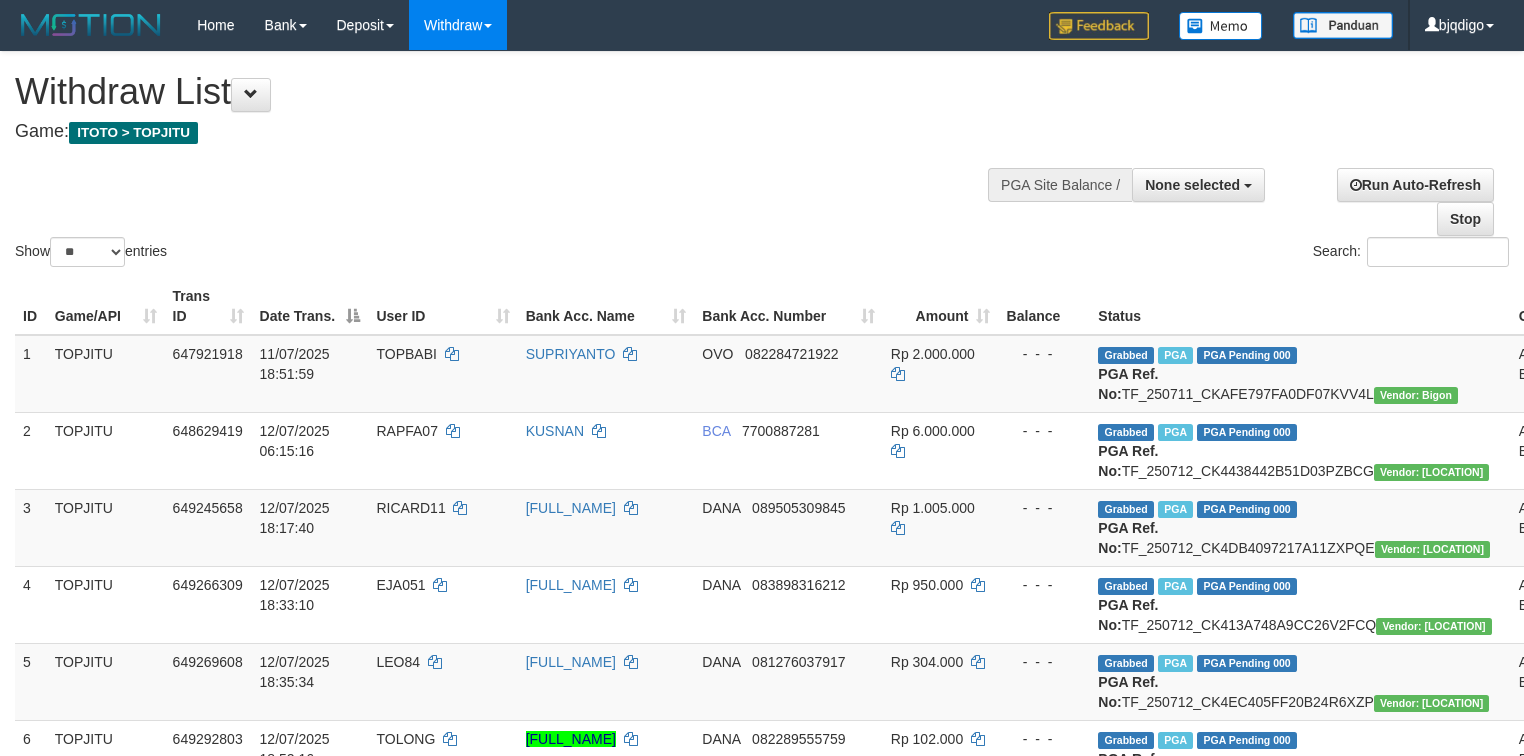 select 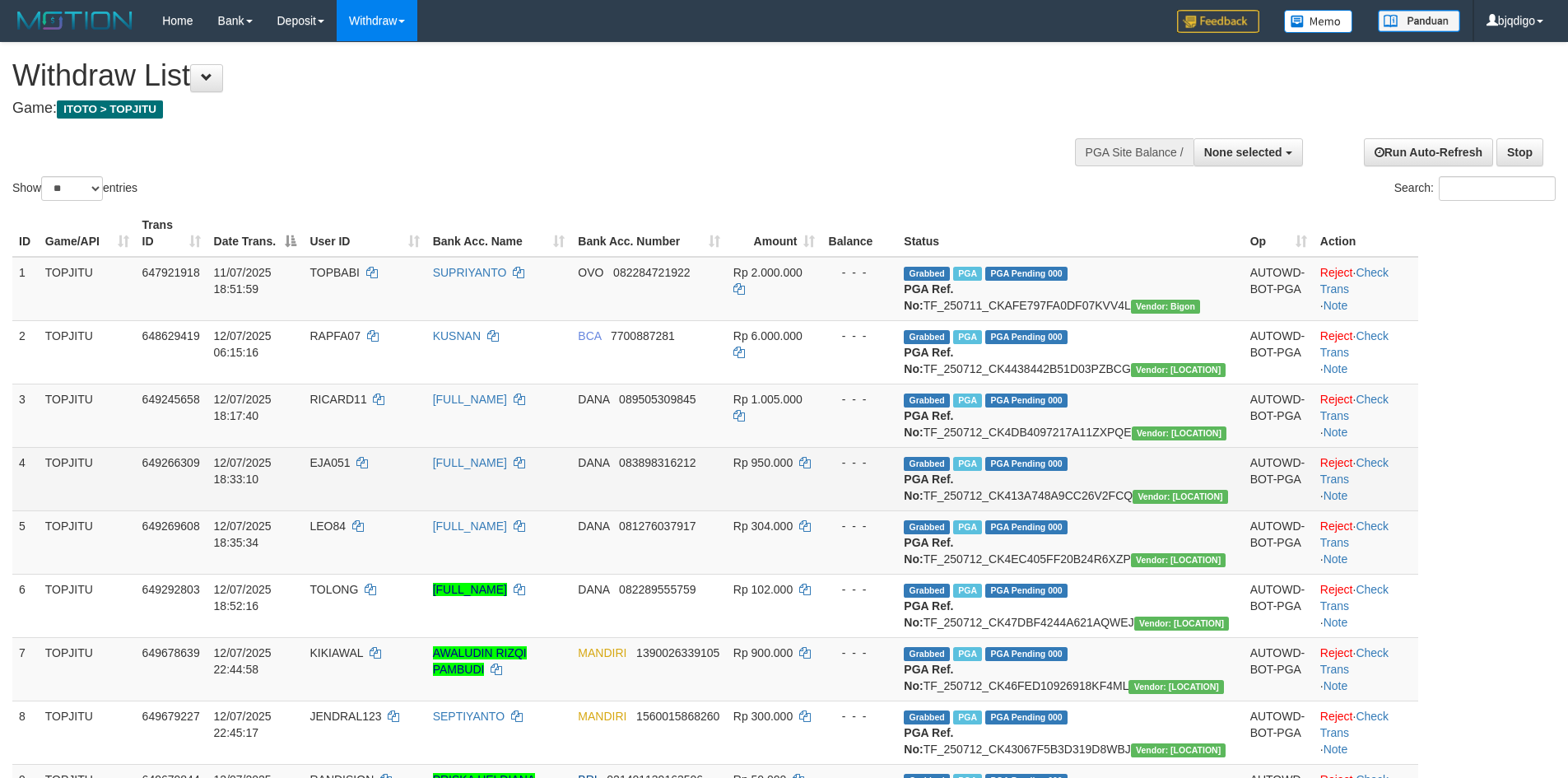 scroll, scrollTop: 314, scrollLeft: 0, axis: vertical 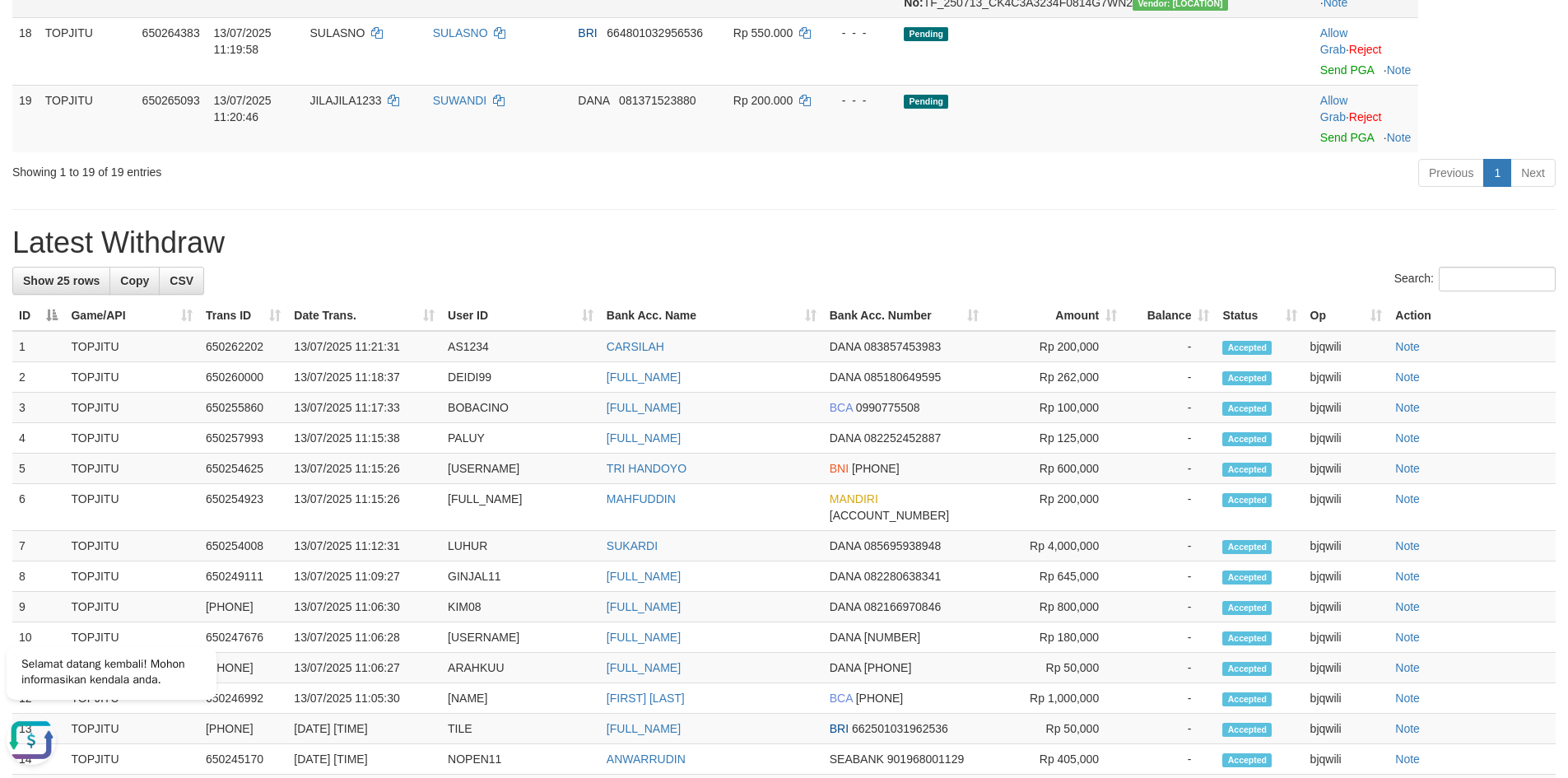 click on "WINDY123" at bounding box center (338, -30) 